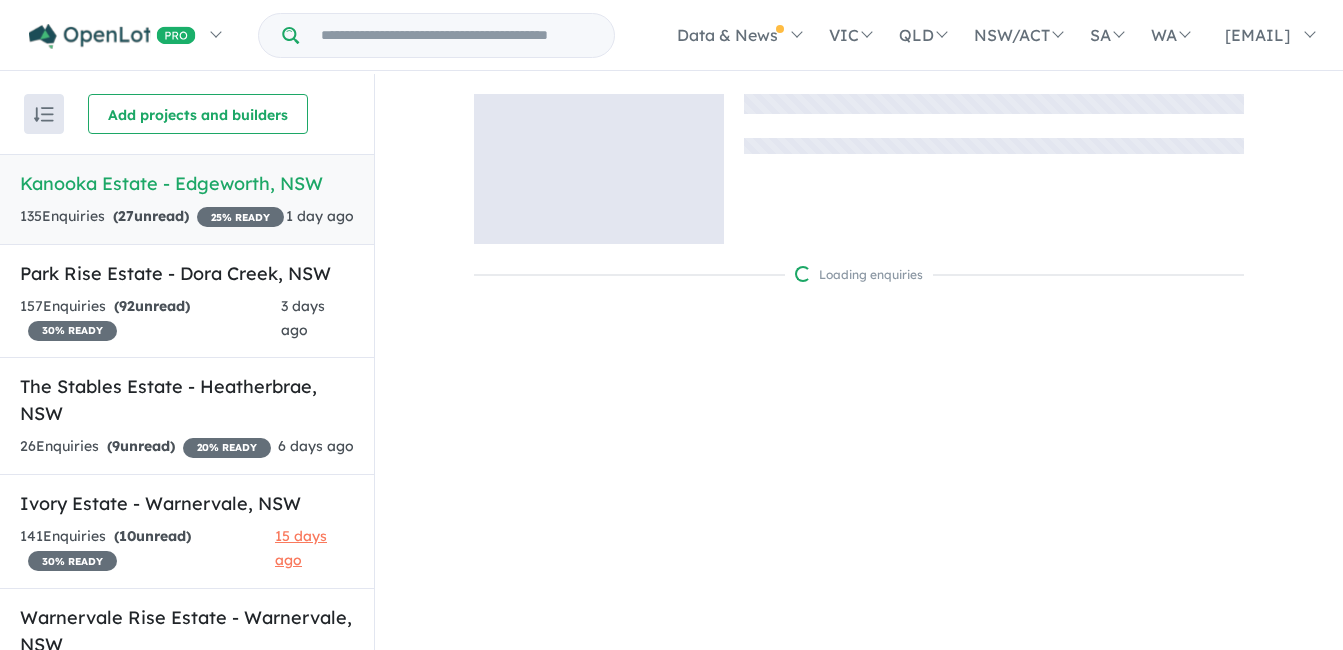 scroll, scrollTop: 0, scrollLeft: 0, axis: both 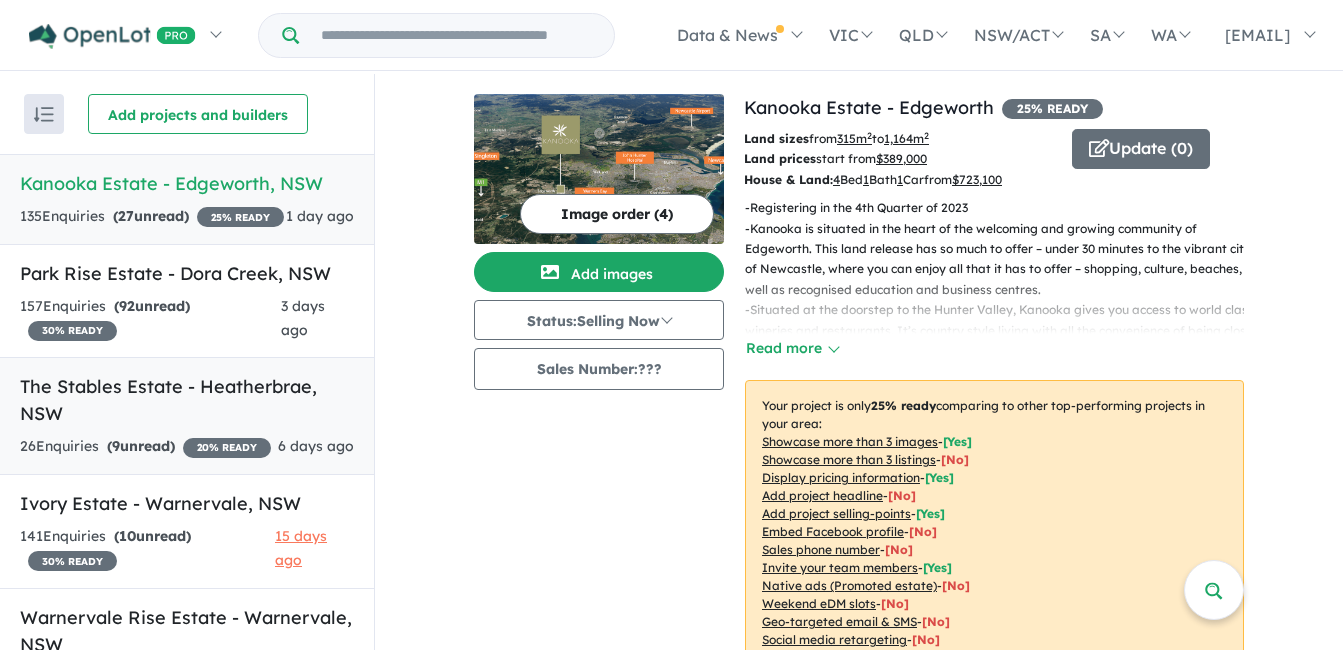 click on "The Stables Estate - Heatherbrae , [STATE]" at bounding box center (187, 400) 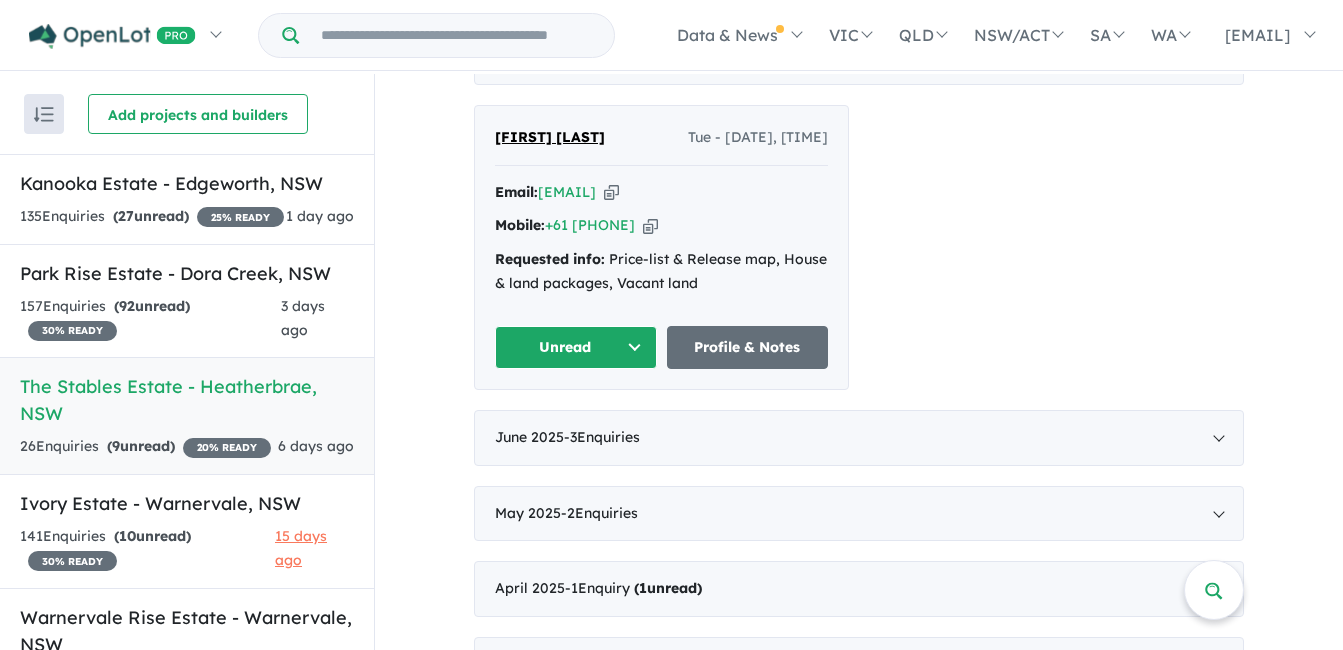 scroll, scrollTop: 500, scrollLeft: 0, axis: vertical 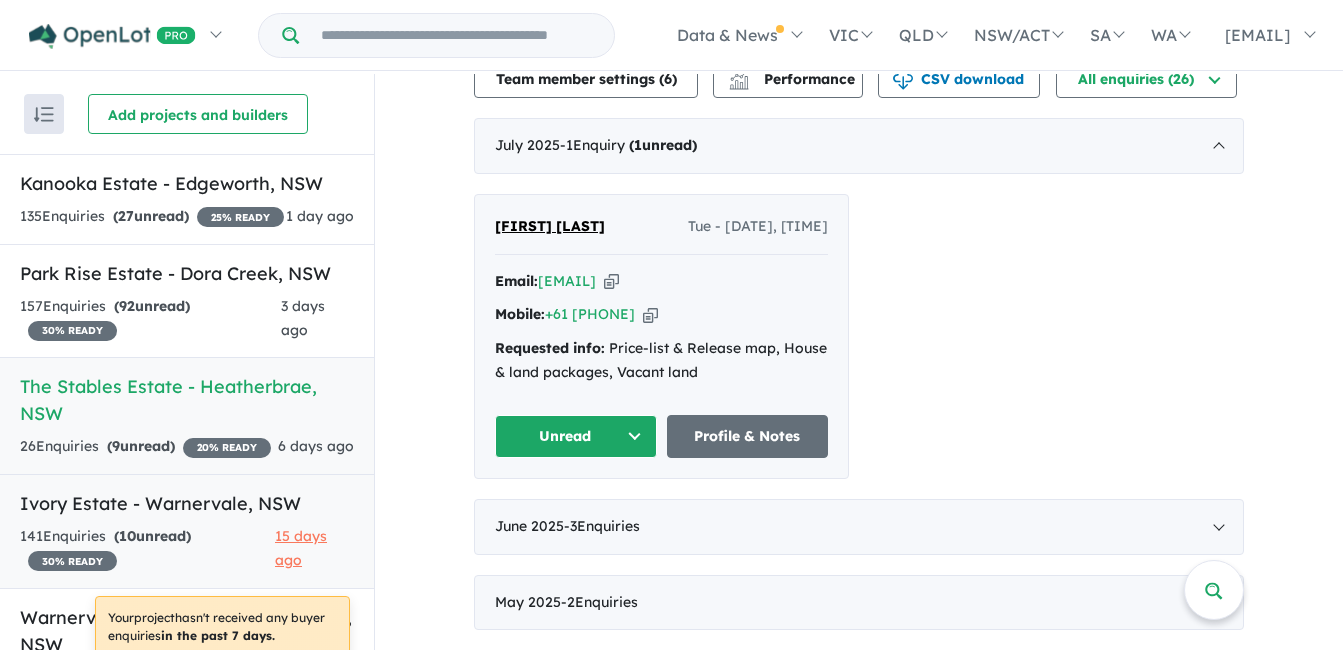 click on "Ivory Estate - Warnervale , [STATE]" at bounding box center (187, 503) 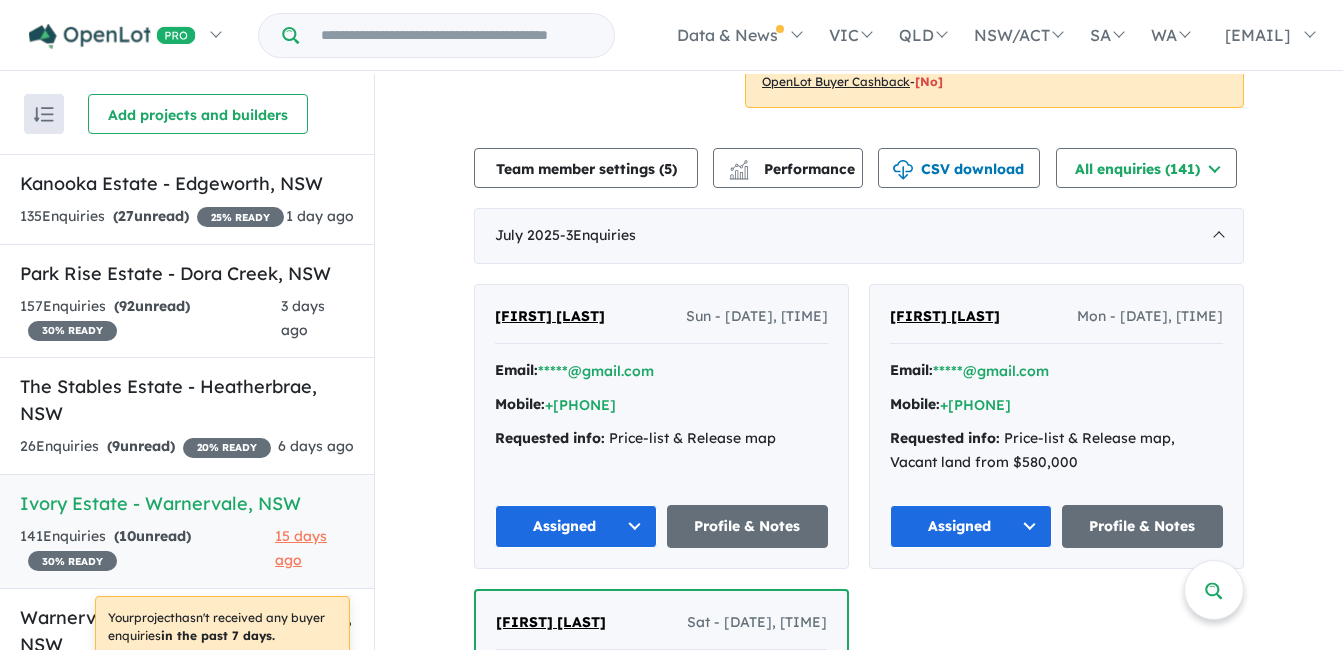 scroll, scrollTop: 500, scrollLeft: 0, axis: vertical 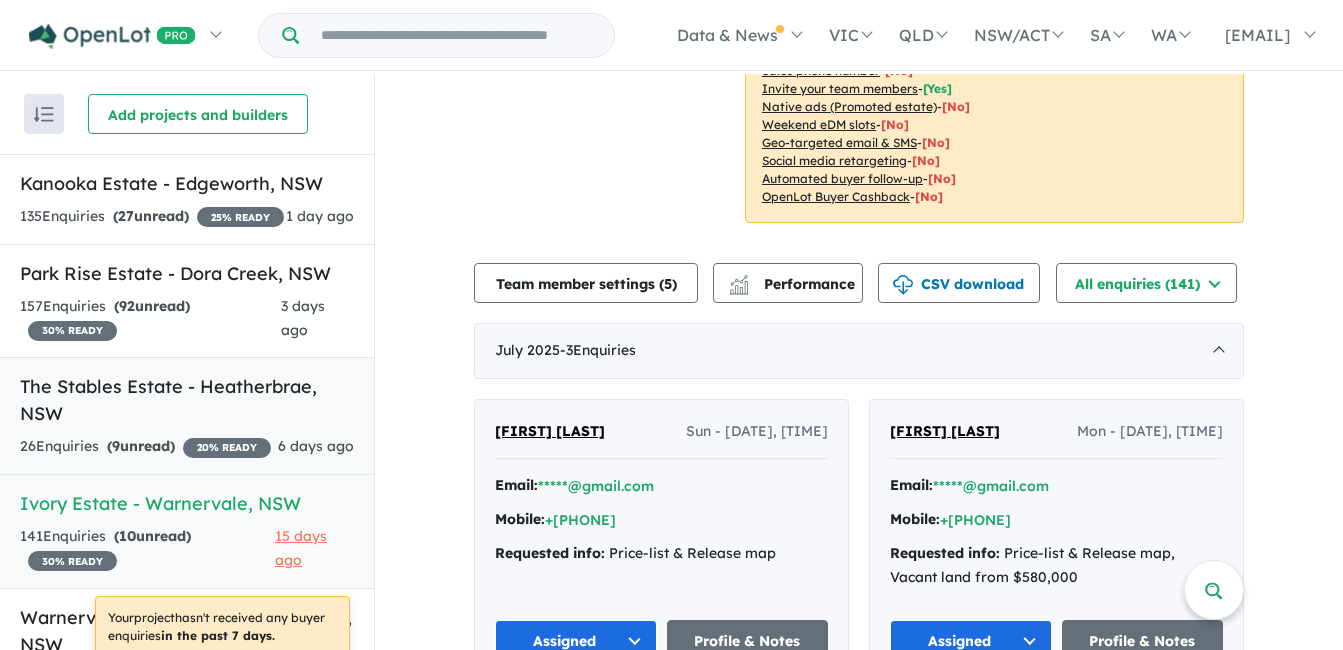 click on "The Stables Estate - Heatherbrae , [STATE] 26  Enquir ies ( 9  unread) 20 % READY [TIME] ago" at bounding box center [187, 416] 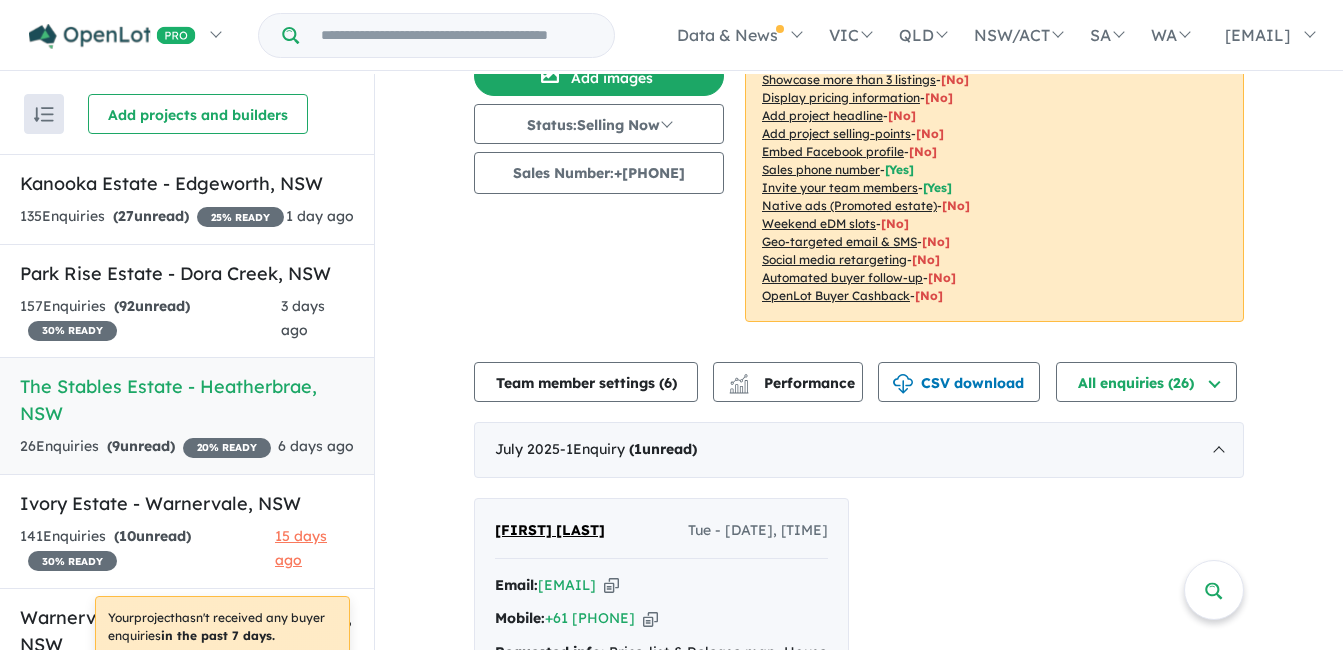 scroll, scrollTop: 500, scrollLeft: 0, axis: vertical 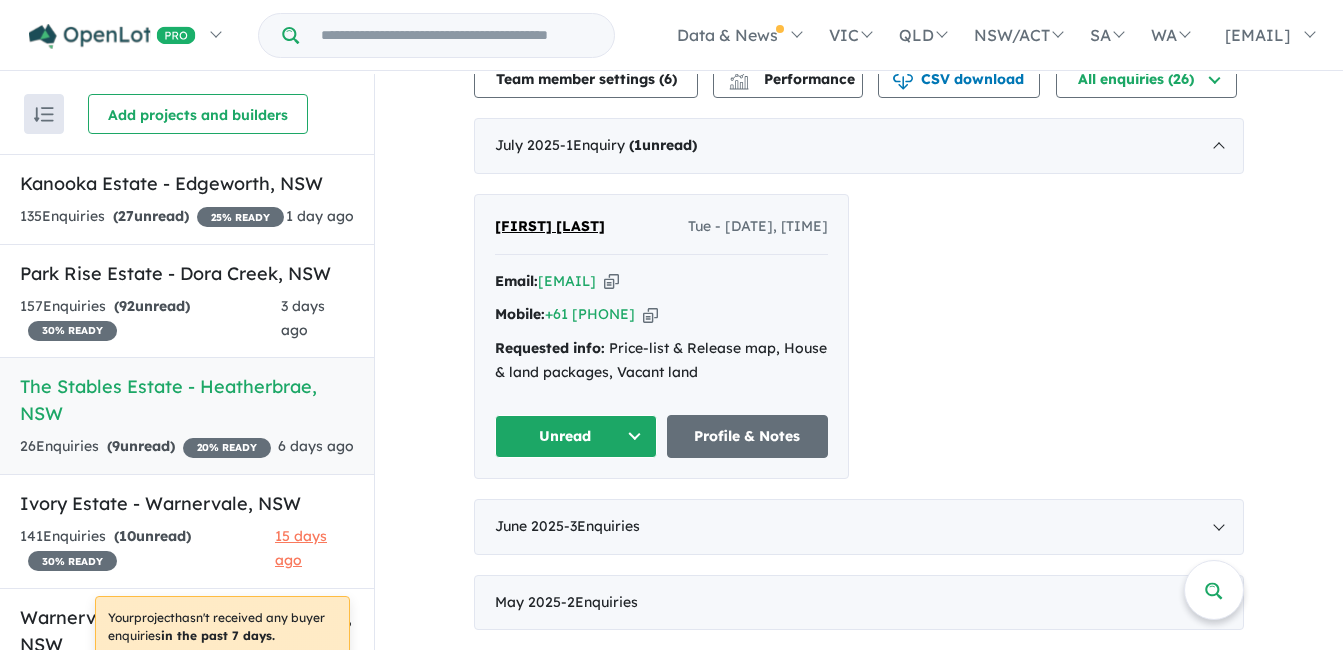 click at bounding box center (611, 281) 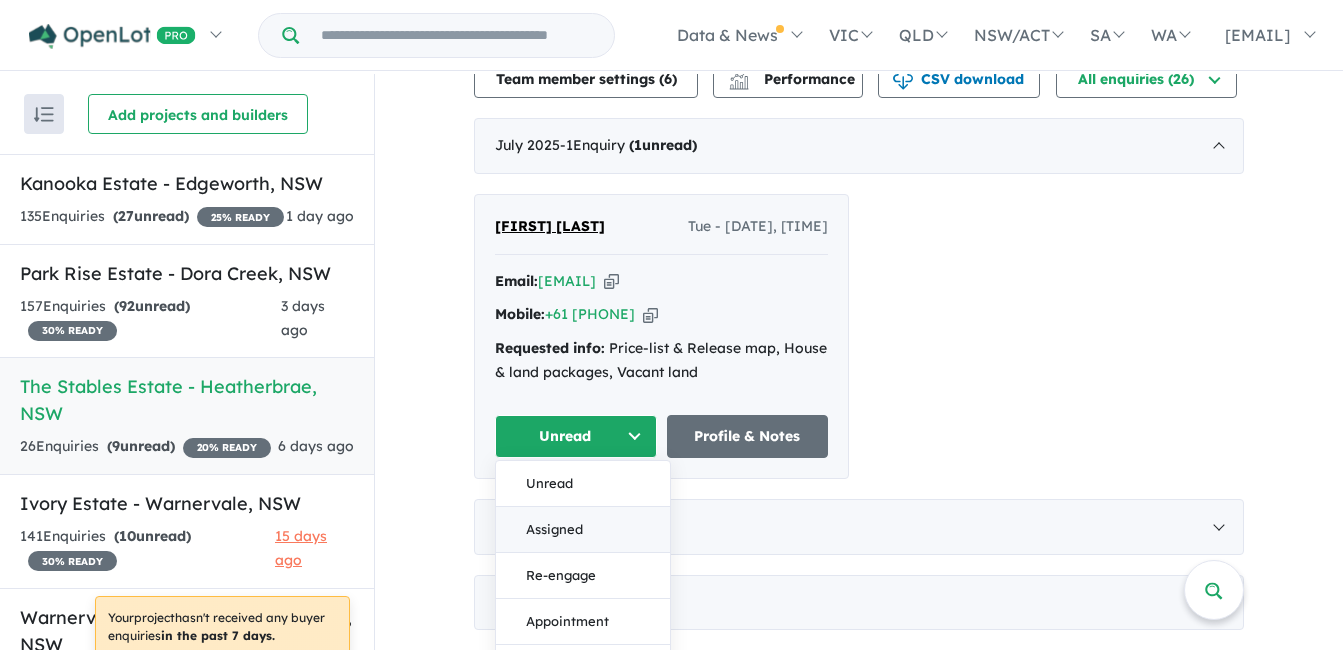 click on "Assigned" at bounding box center (583, 530) 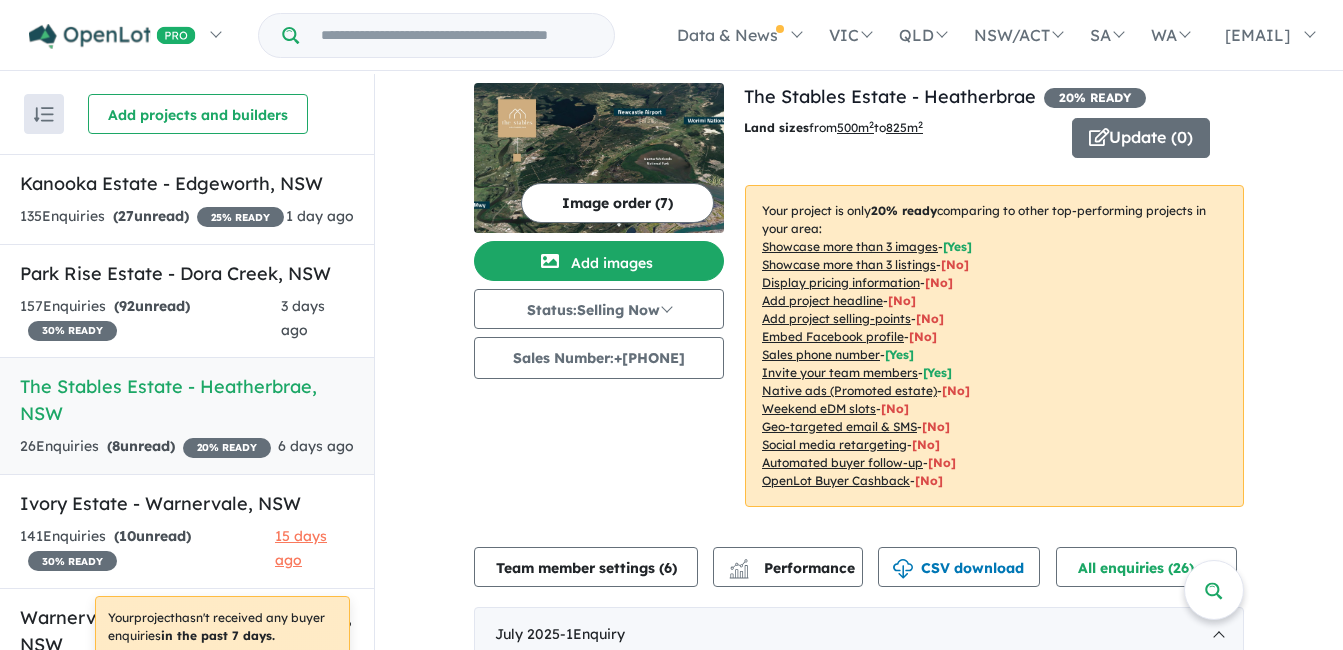 scroll, scrollTop: 0, scrollLeft: 0, axis: both 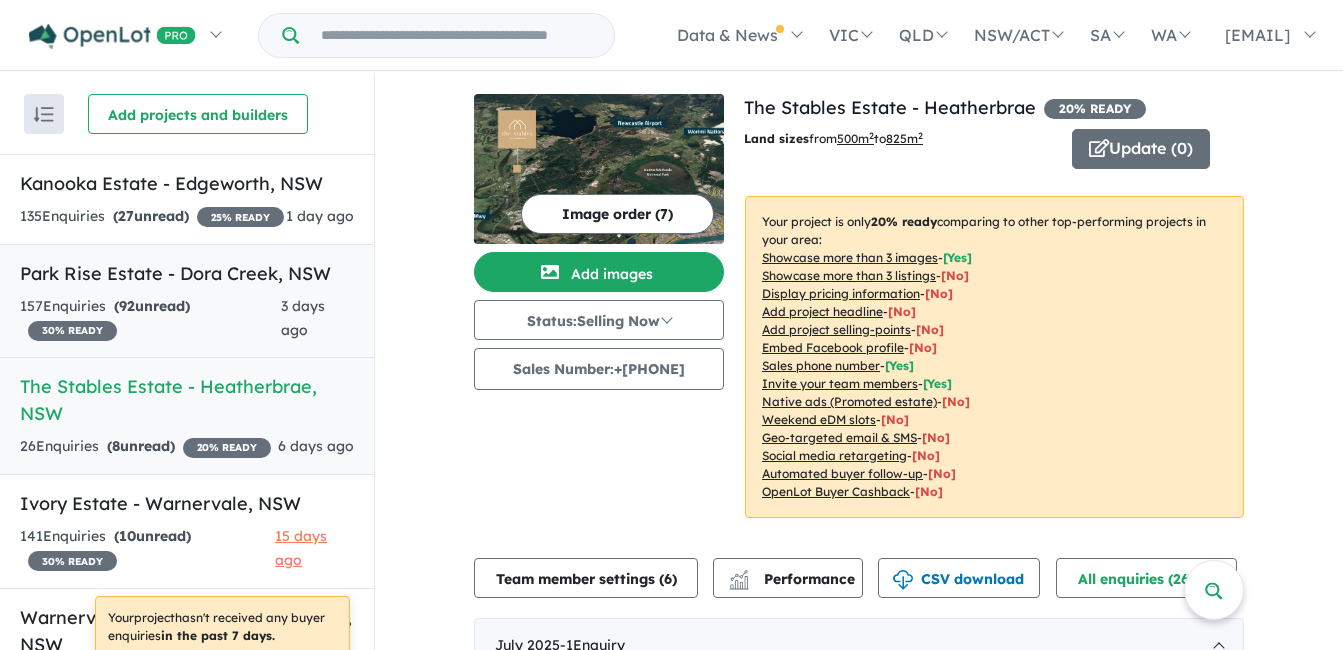 click on "157  Enquir ies ( 92  unread) 30 % READY" at bounding box center (150, 319) 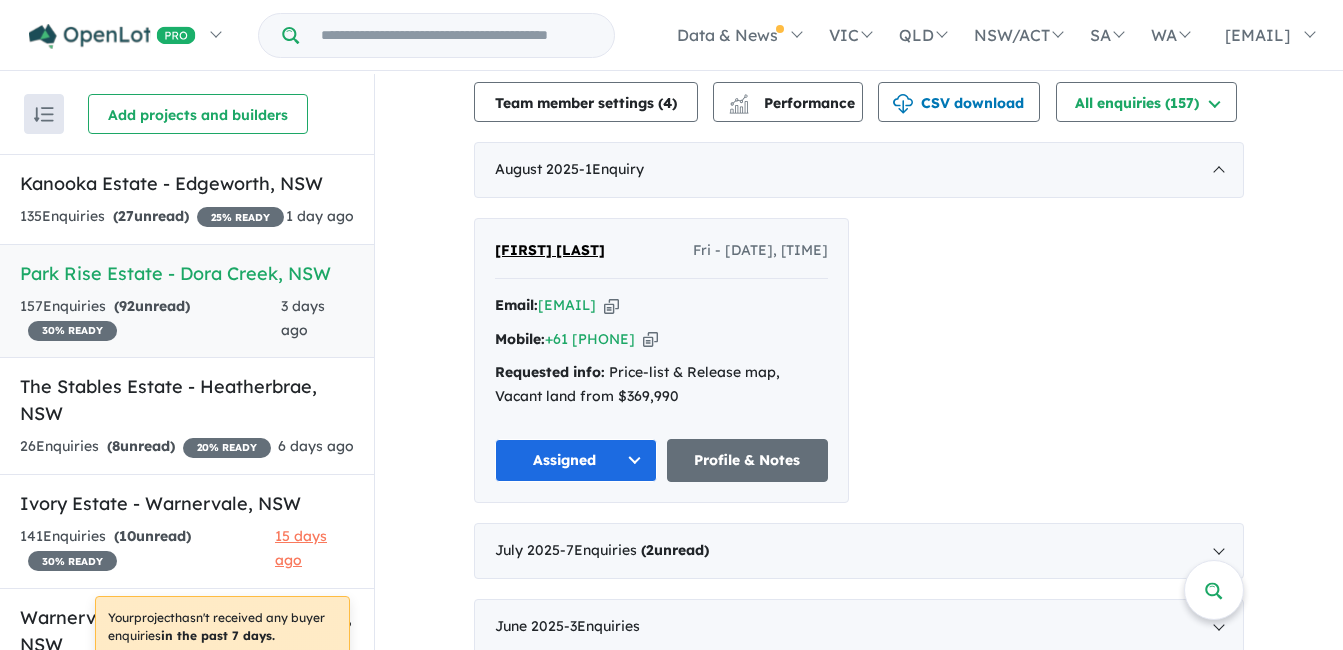 scroll, scrollTop: 700, scrollLeft: 0, axis: vertical 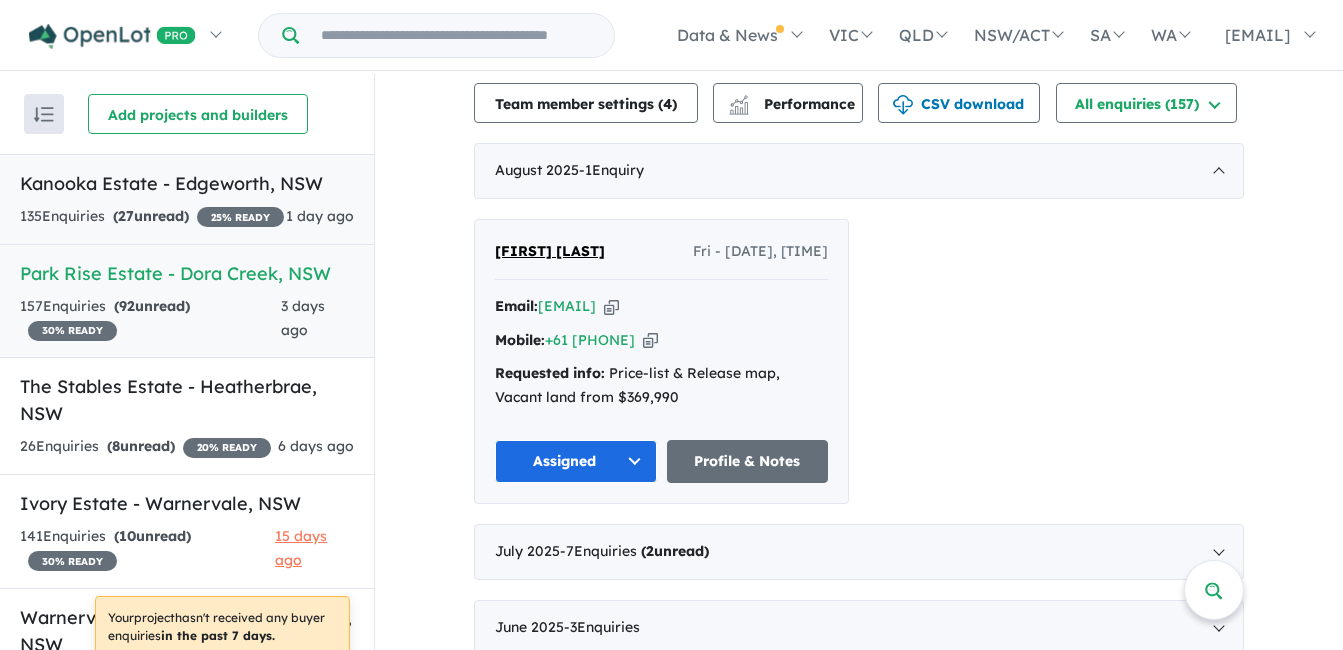 click on "135  Enquir ies ( 27  unread) 25 % READY" at bounding box center [152, 217] 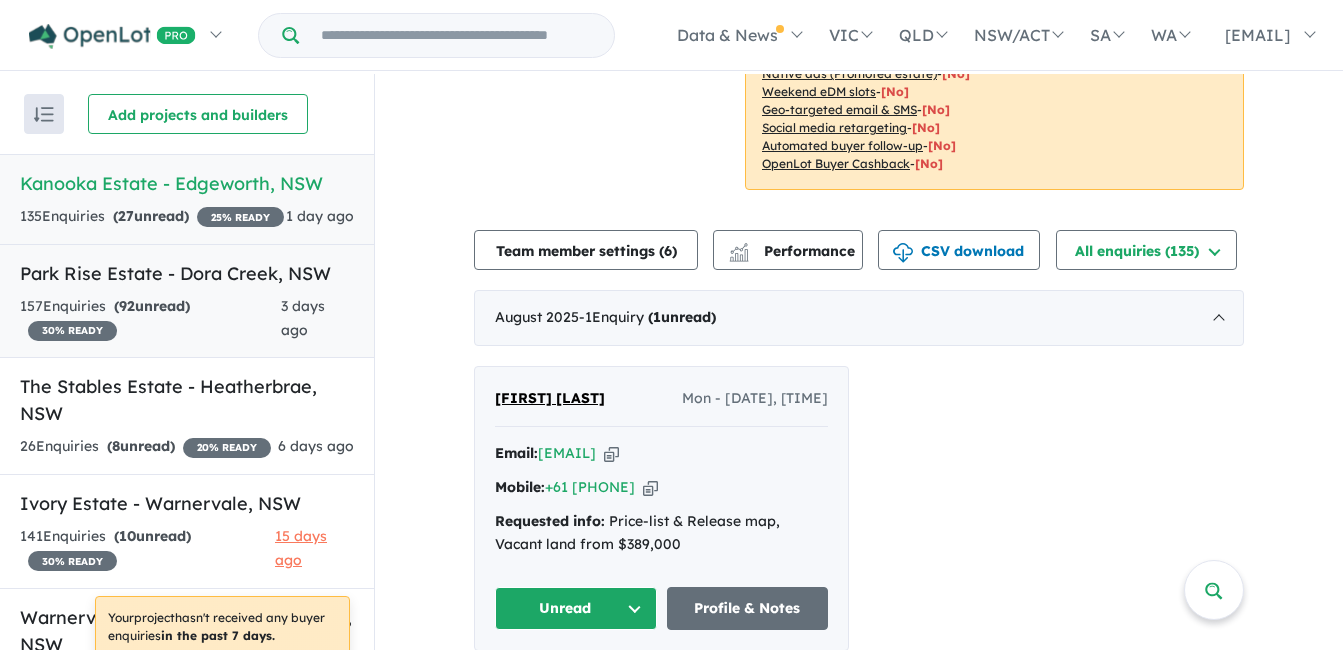 scroll, scrollTop: 500, scrollLeft: 0, axis: vertical 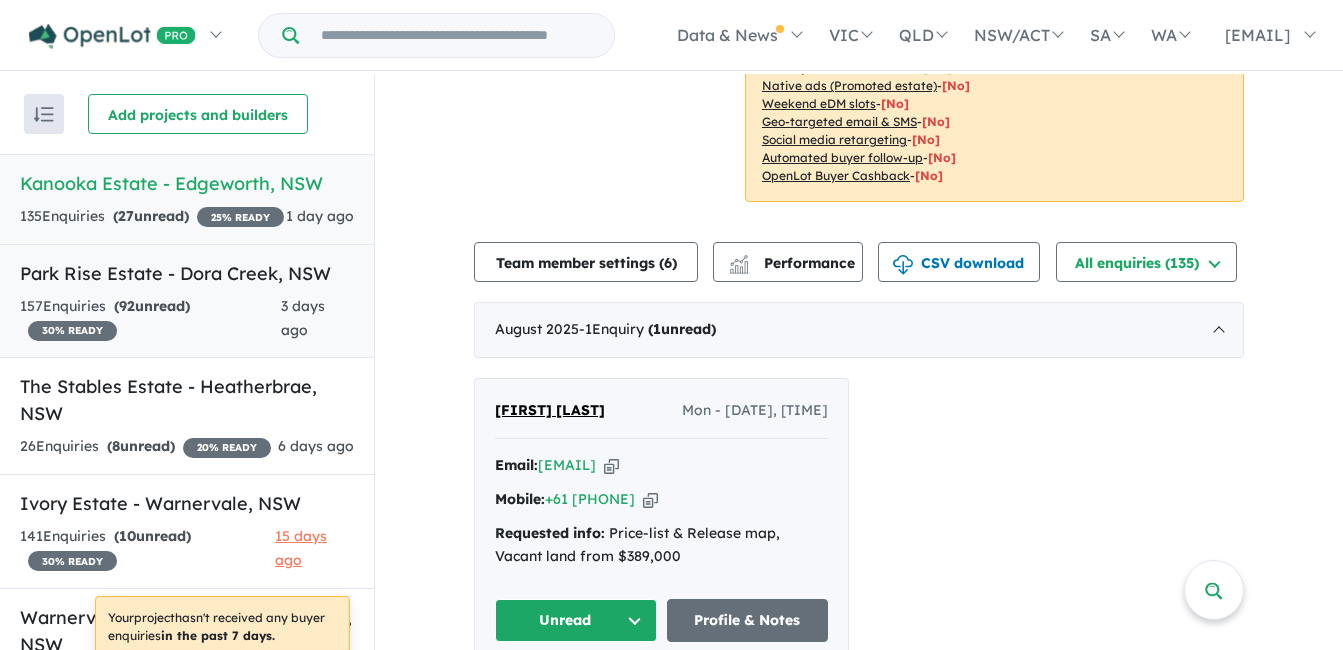 click on "3 days ago" at bounding box center [303, 318] 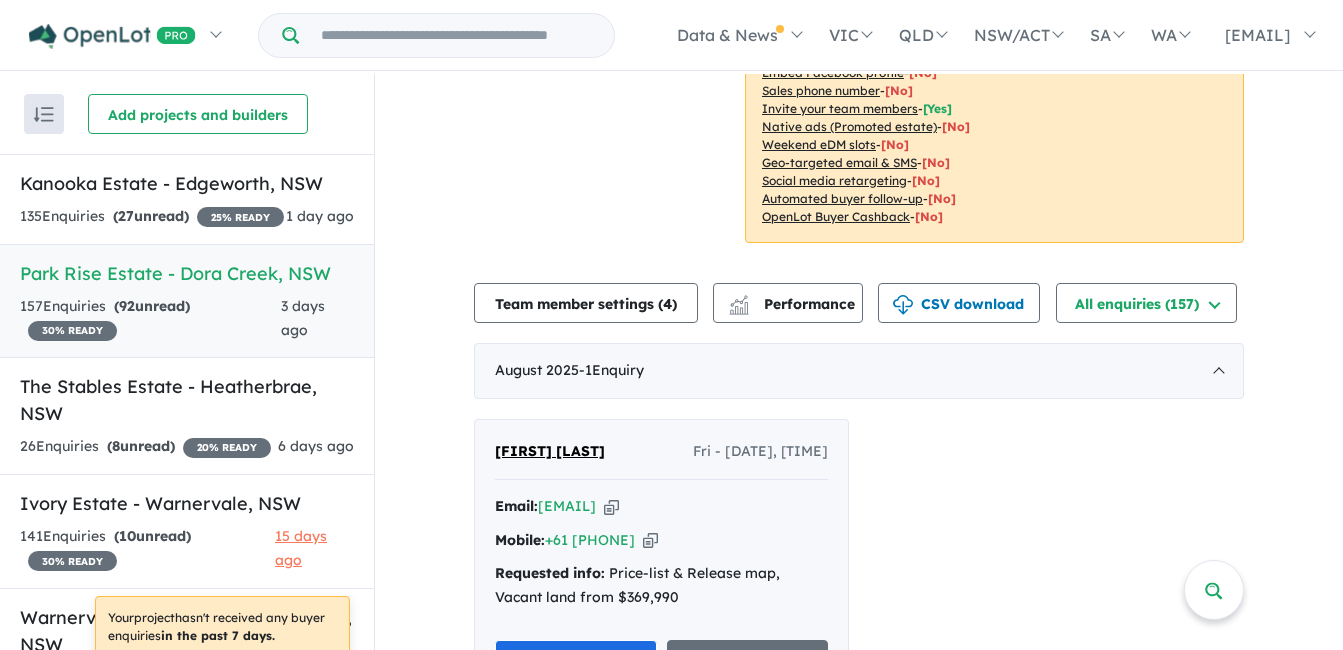 scroll, scrollTop: 800, scrollLeft: 0, axis: vertical 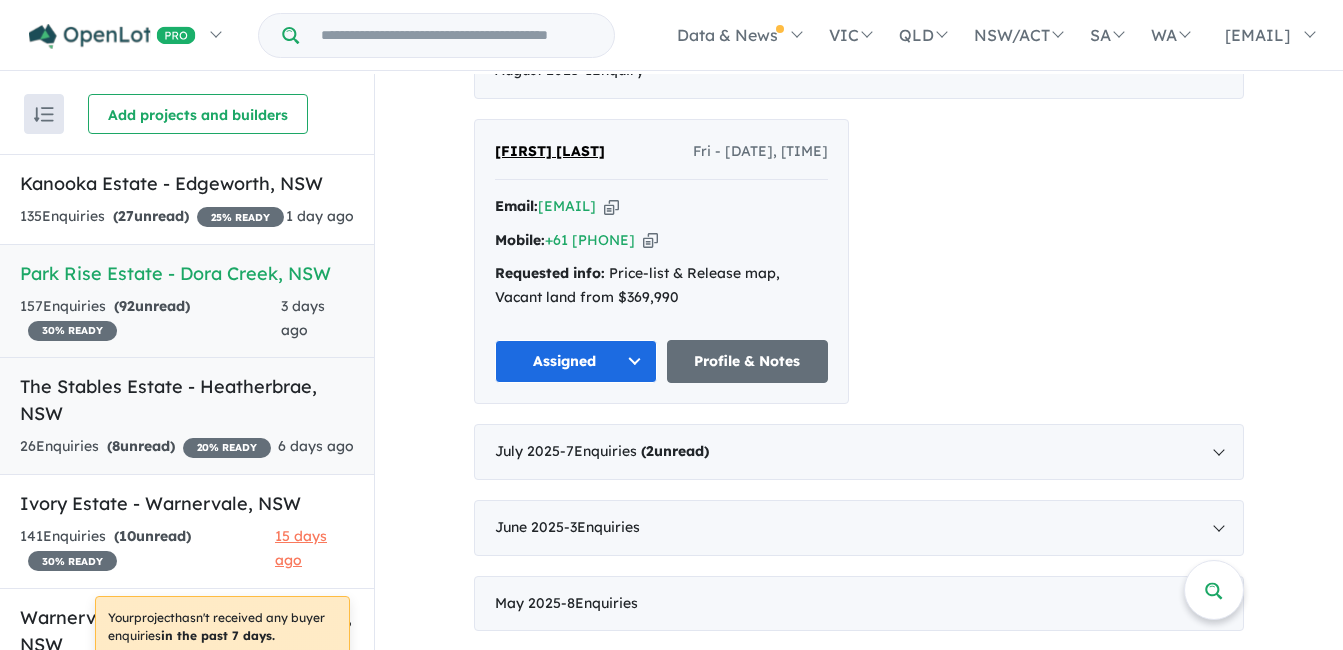 click on "The Stables Estate - Heatherbrae , [STATE]" at bounding box center (187, 400) 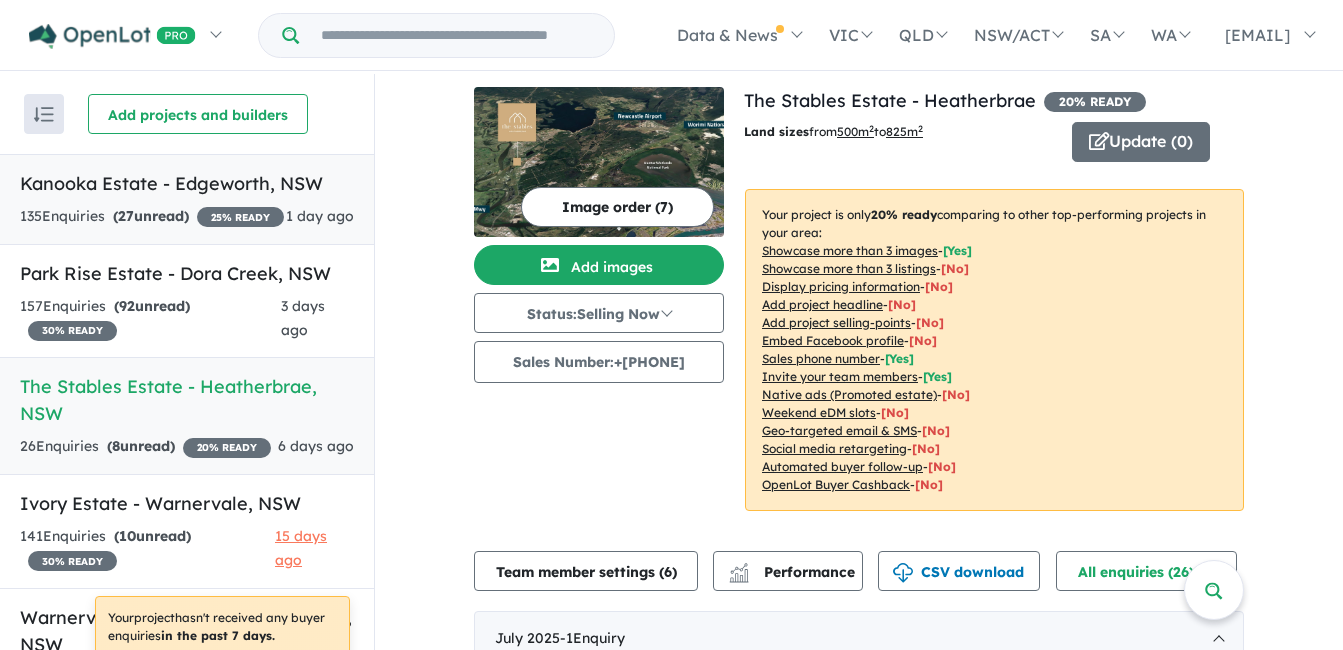 scroll, scrollTop: 0, scrollLeft: 0, axis: both 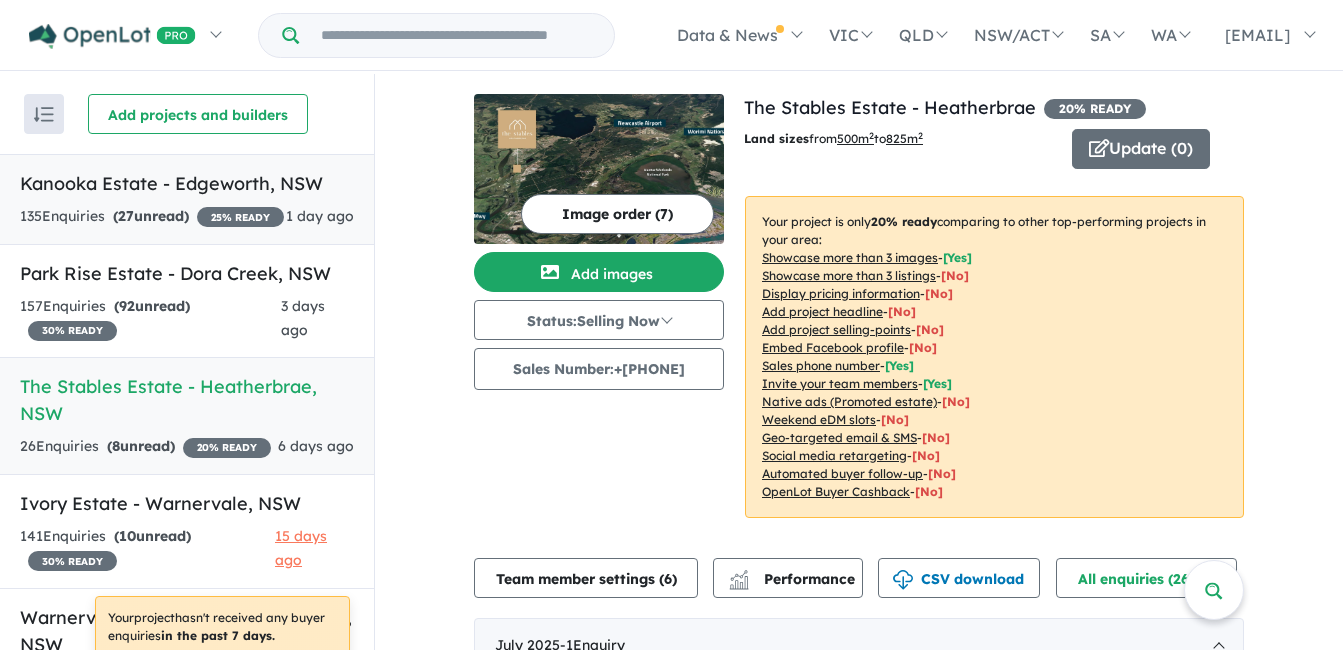 click on "135  Enquir ies ( 27  unread) 25 % READY" at bounding box center (152, 217) 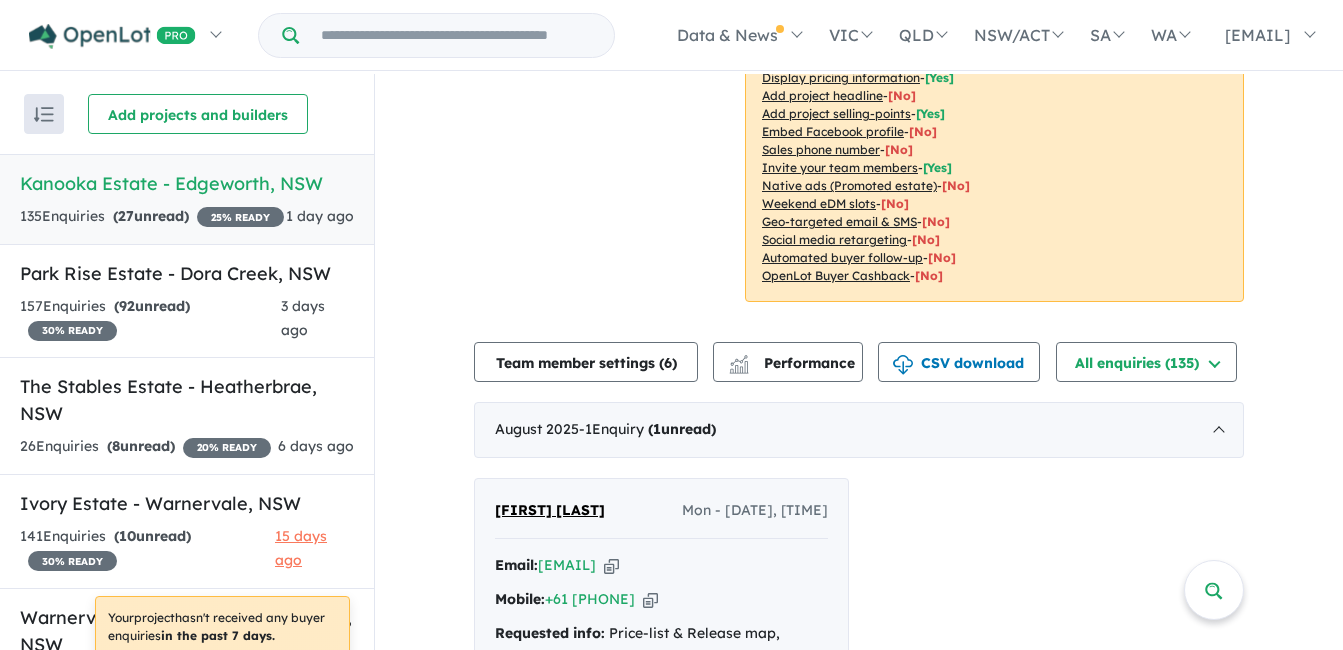 scroll, scrollTop: 700, scrollLeft: 0, axis: vertical 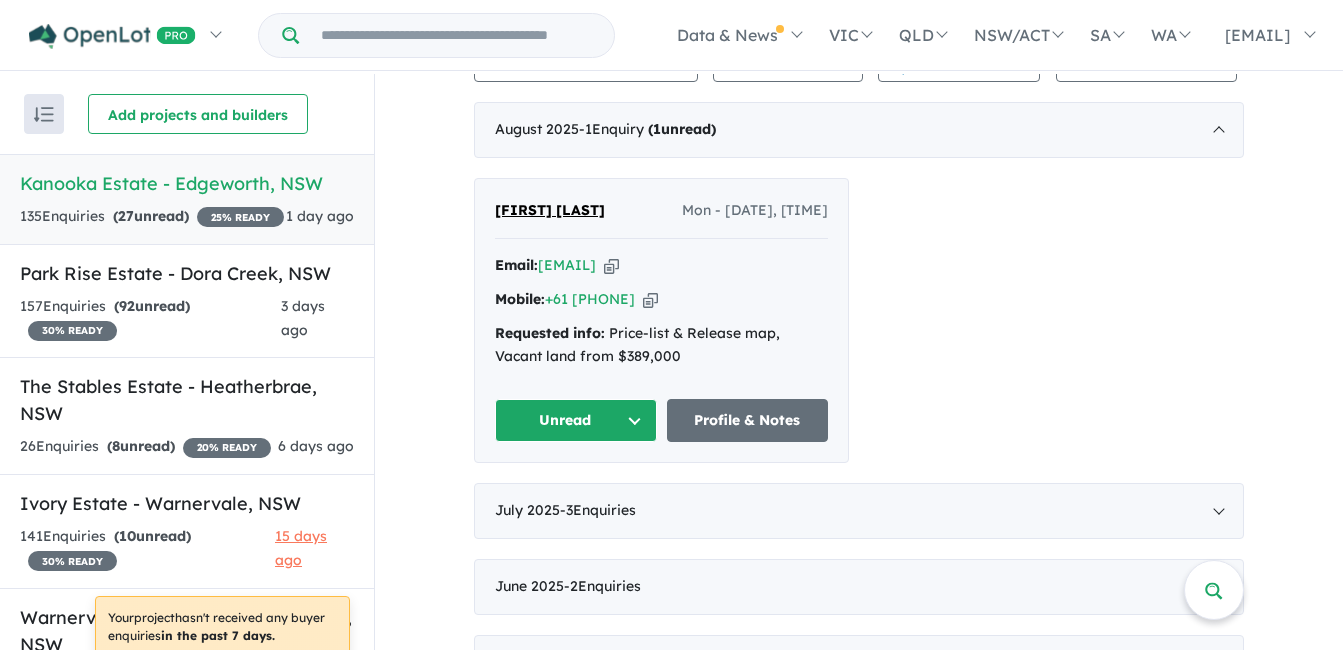 click at bounding box center [611, 265] 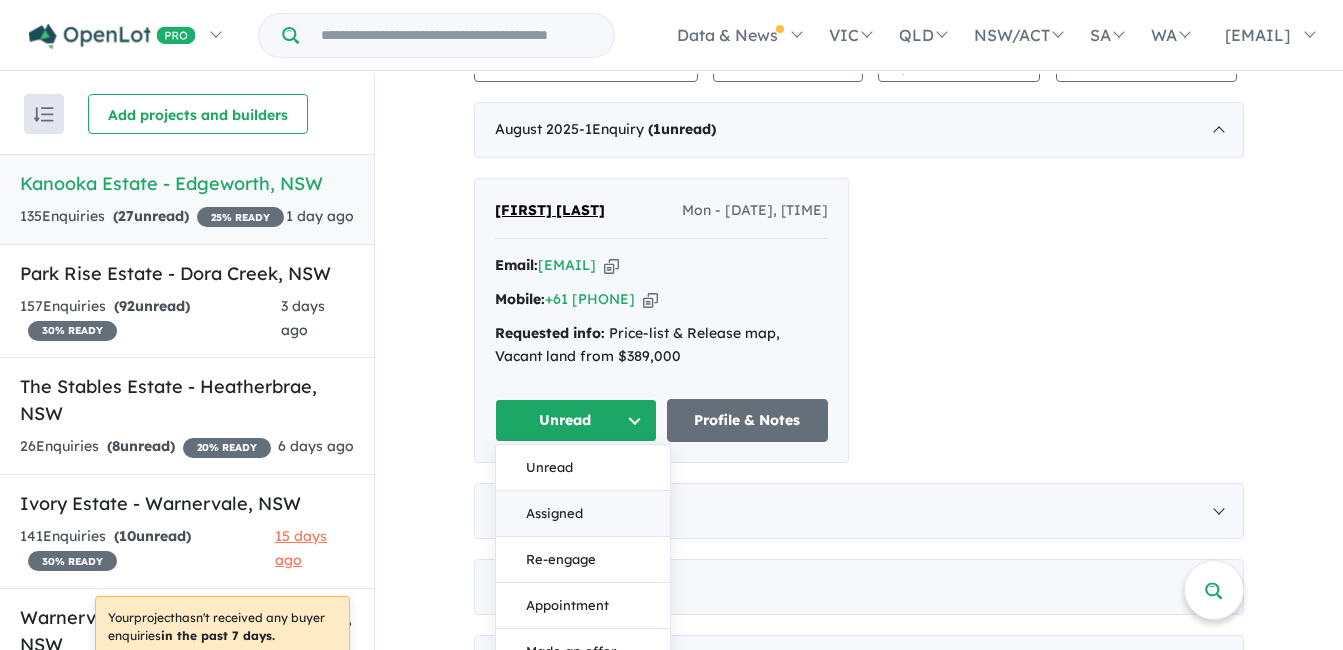 click on "Assigned" at bounding box center (583, 514) 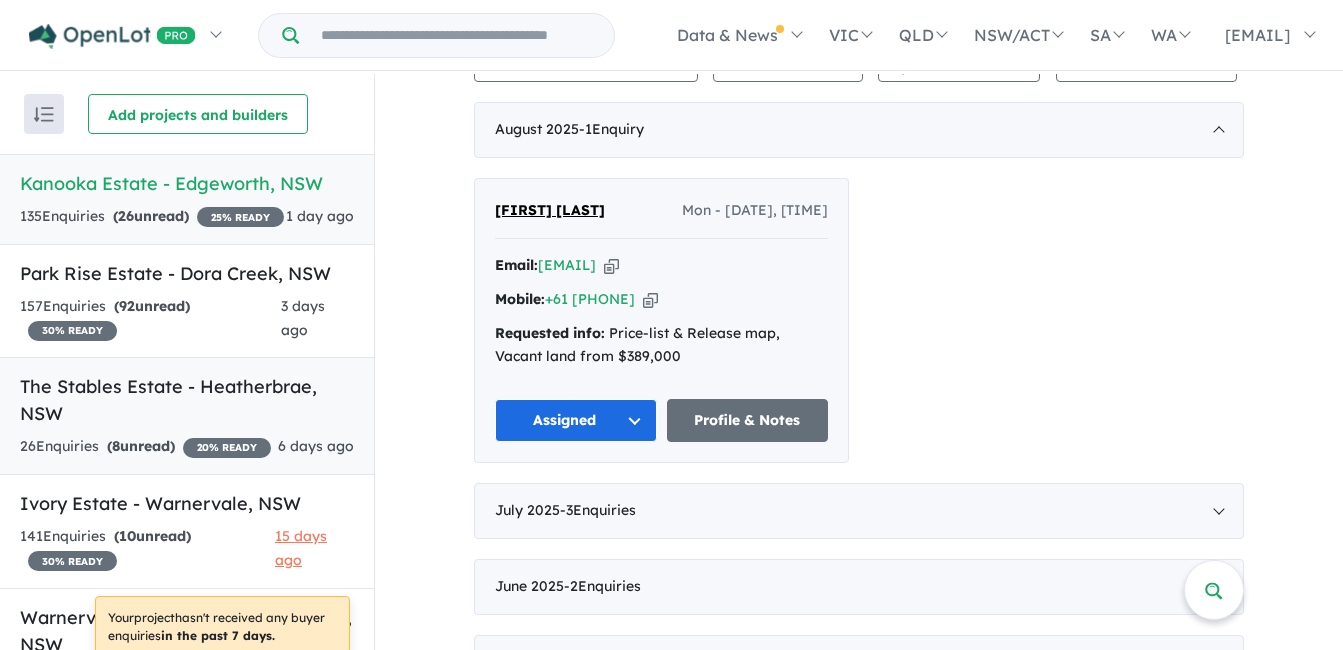 click on "The Stables Estate - Heatherbrae , [STATE]" at bounding box center [187, 400] 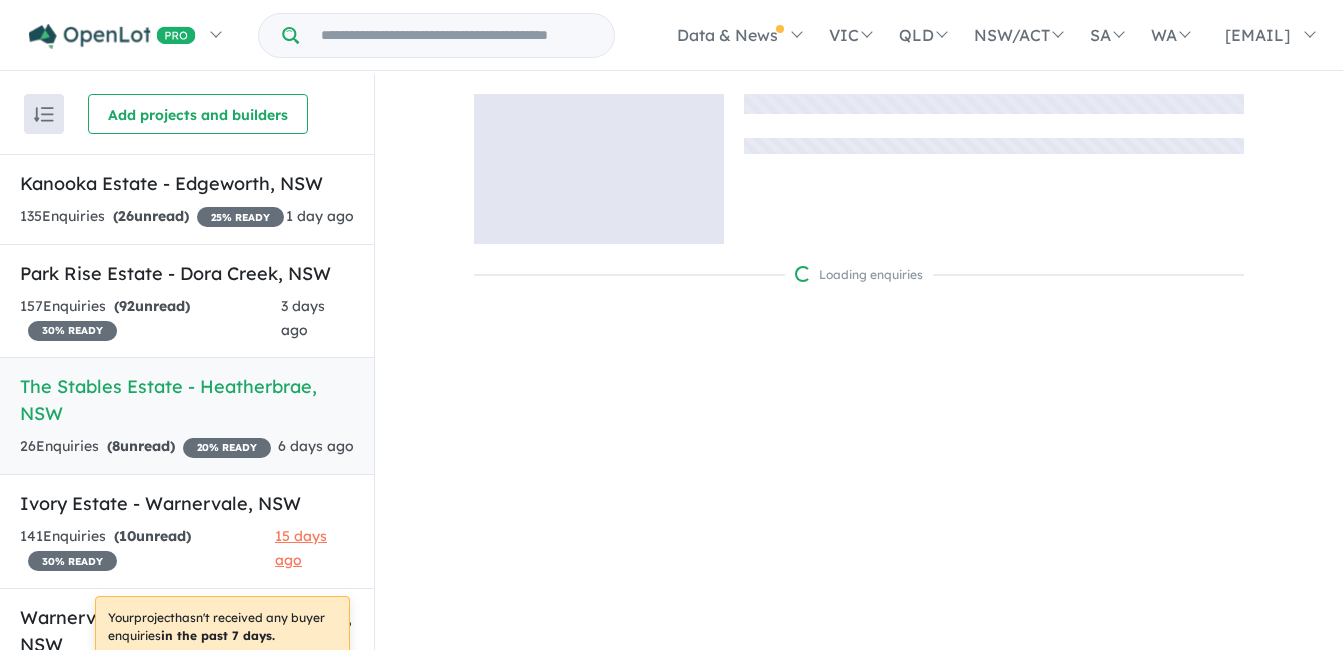 scroll, scrollTop: 0, scrollLeft: 0, axis: both 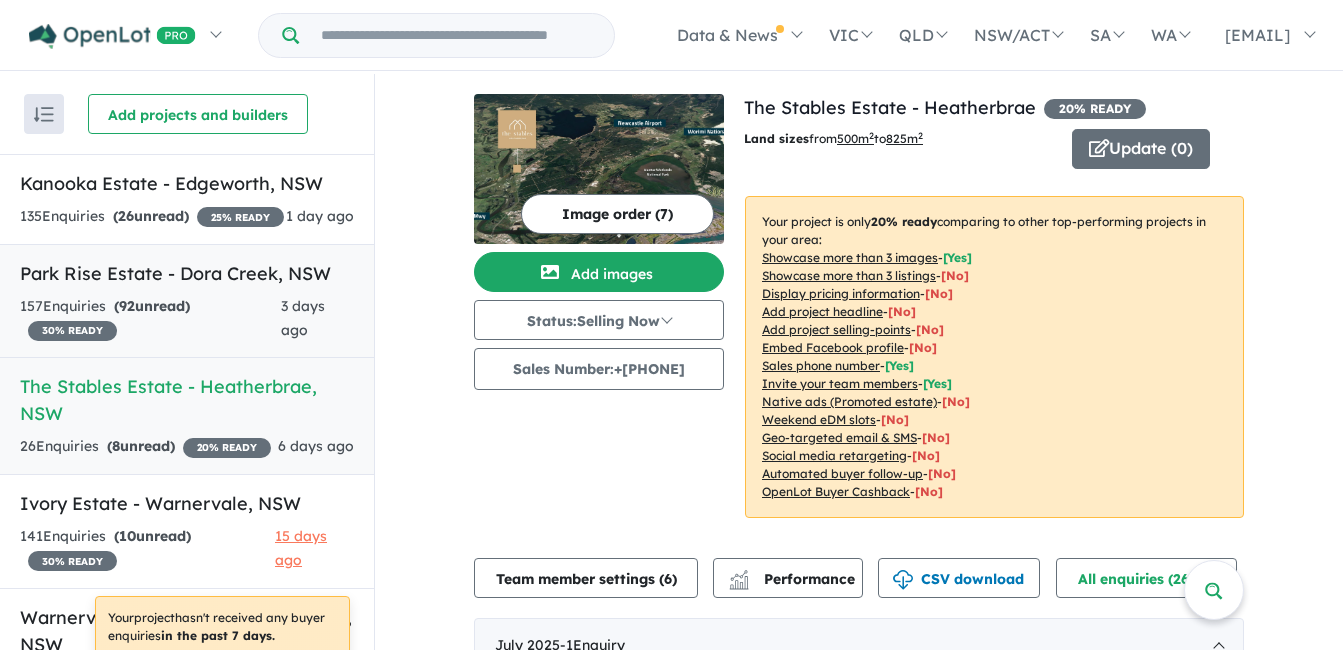 click on "3 days ago" at bounding box center [317, 319] 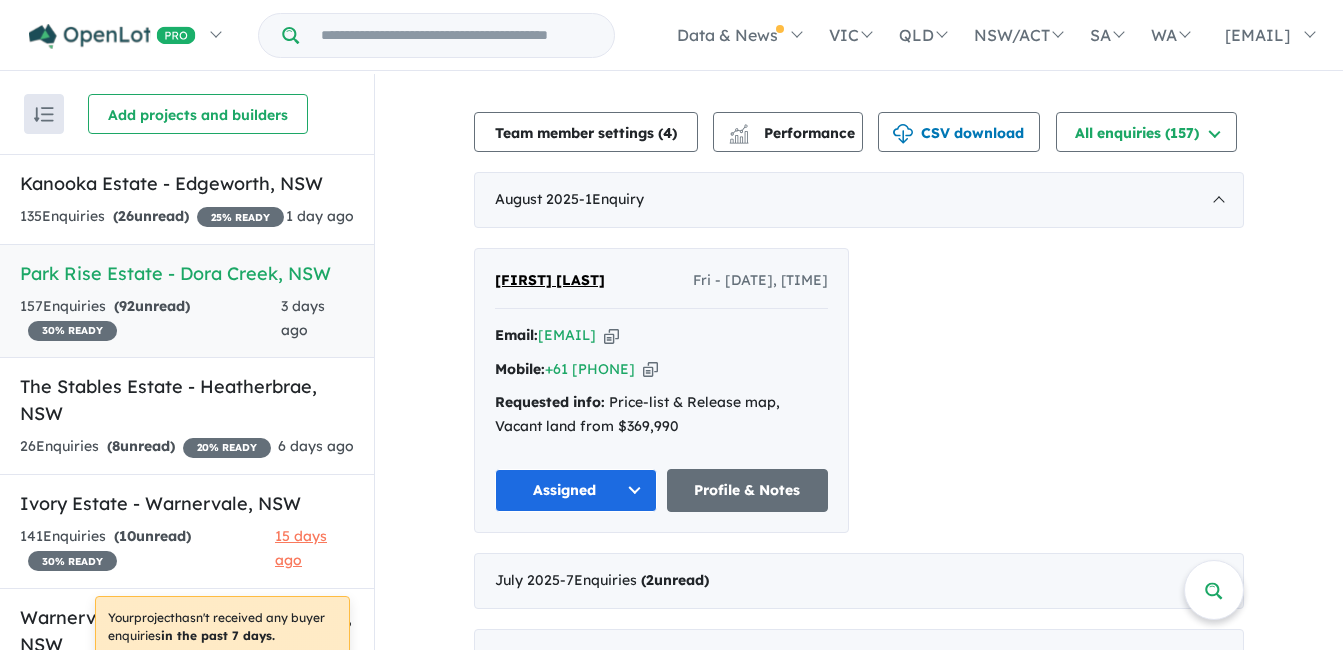 scroll, scrollTop: 700, scrollLeft: 0, axis: vertical 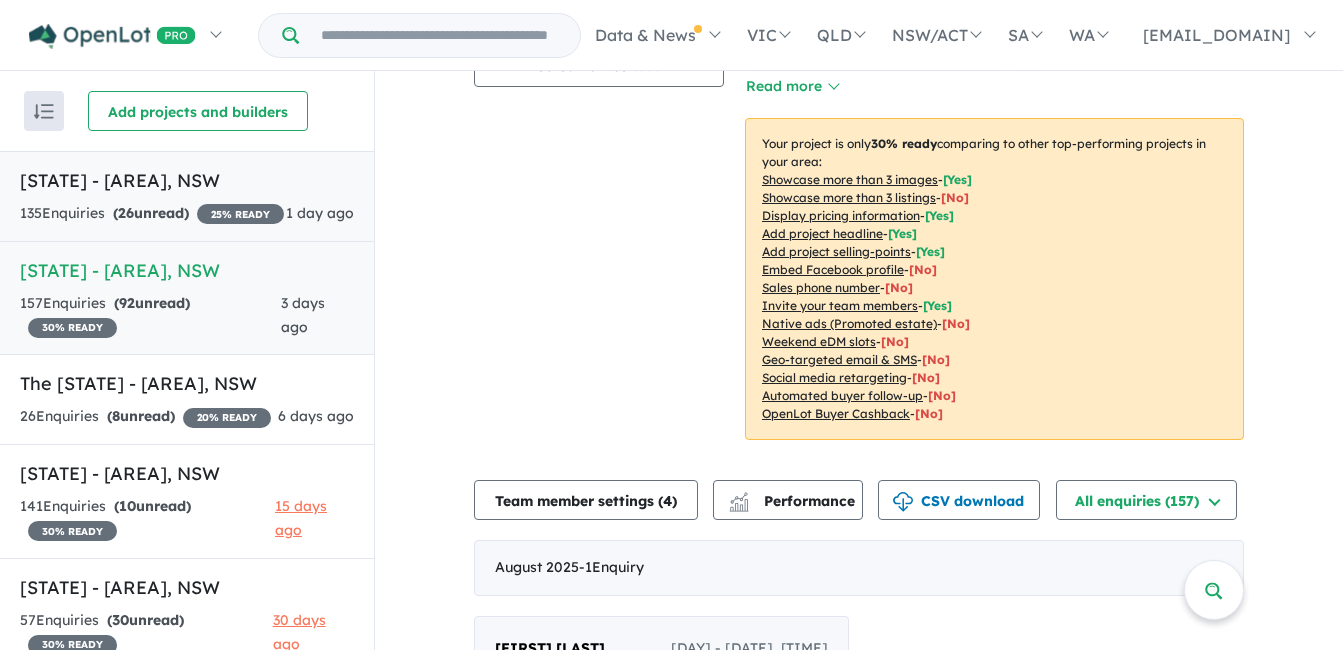 click on "( [NUMBER] unread)" at bounding box center [151, 213] 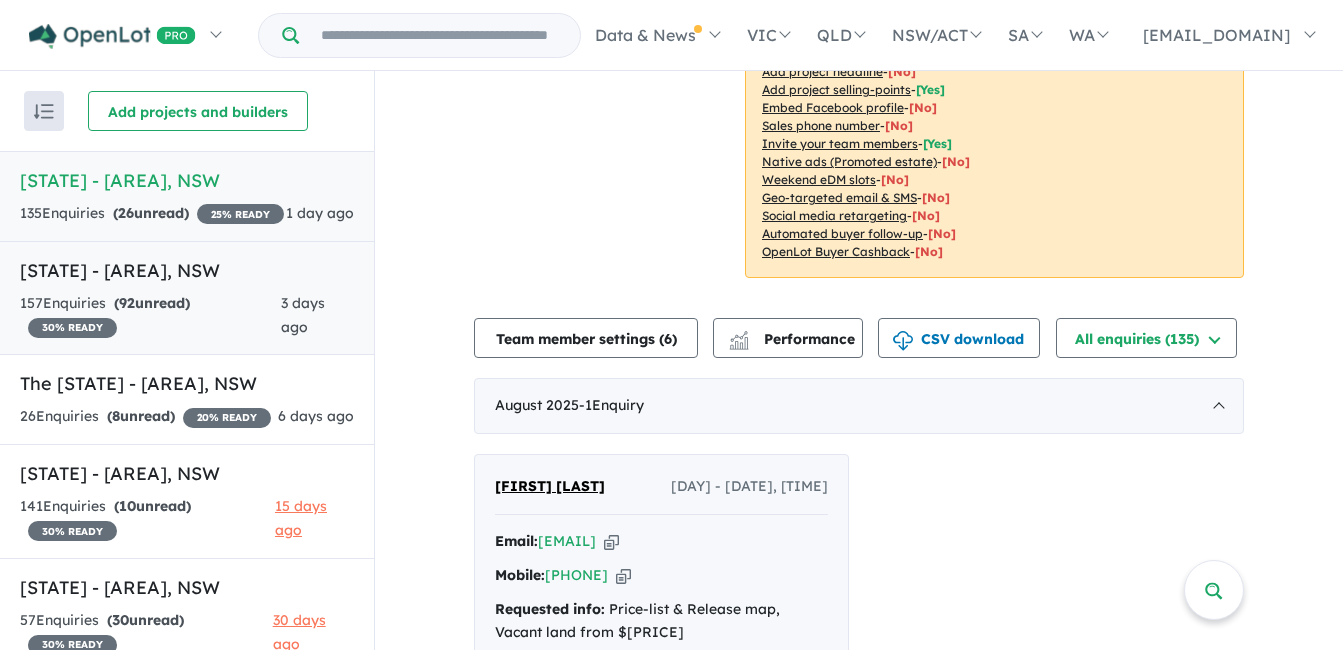scroll, scrollTop: 400, scrollLeft: 0, axis: vertical 